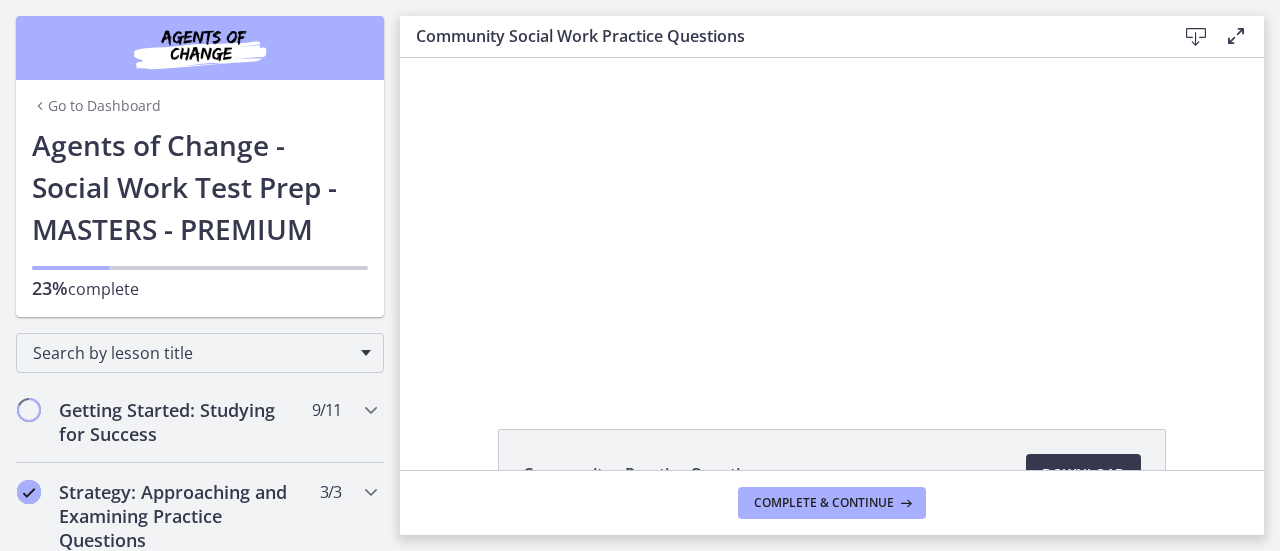 scroll, scrollTop: 0, scrollLeft: 0, axis: both 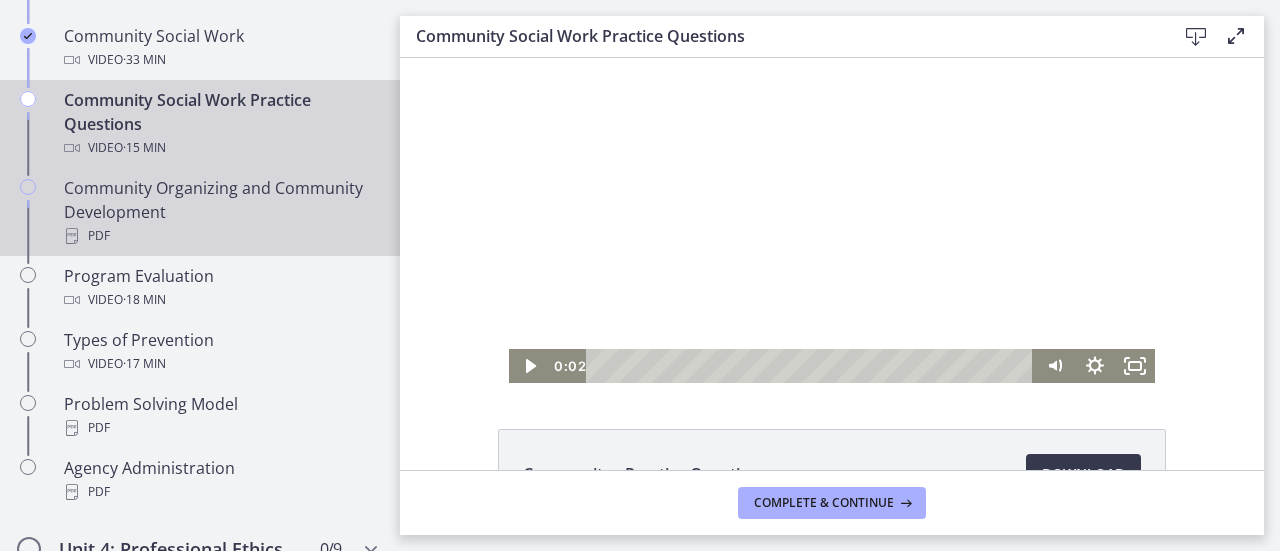 click on "PDF" at bounding box center [220, 236] 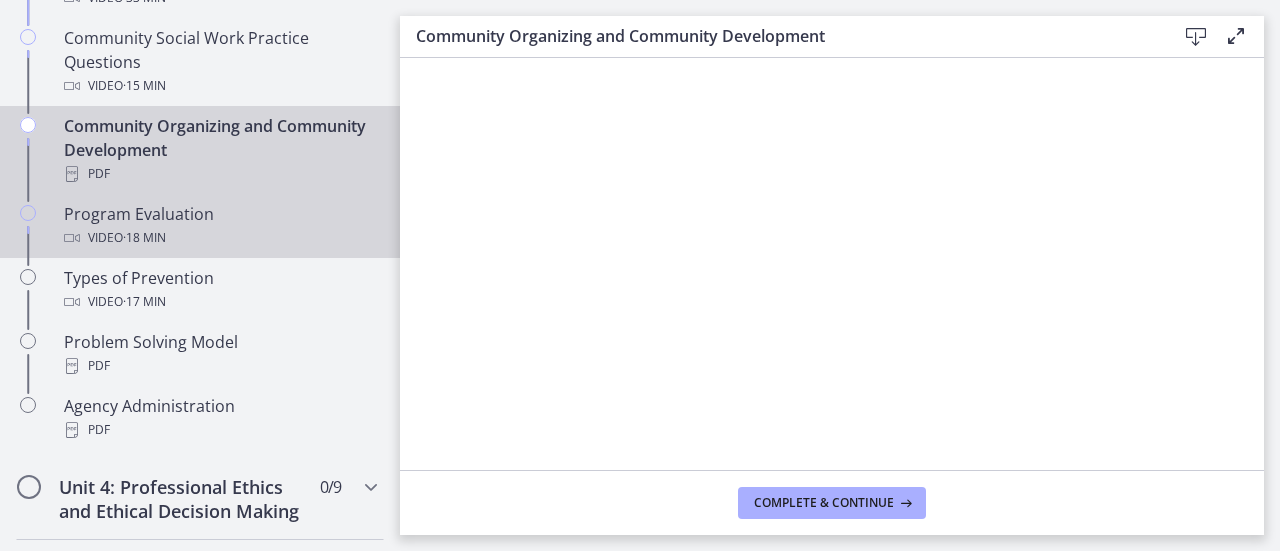 scroll, scrollTop: 1200, scrollLeft: 0, axis: vertical 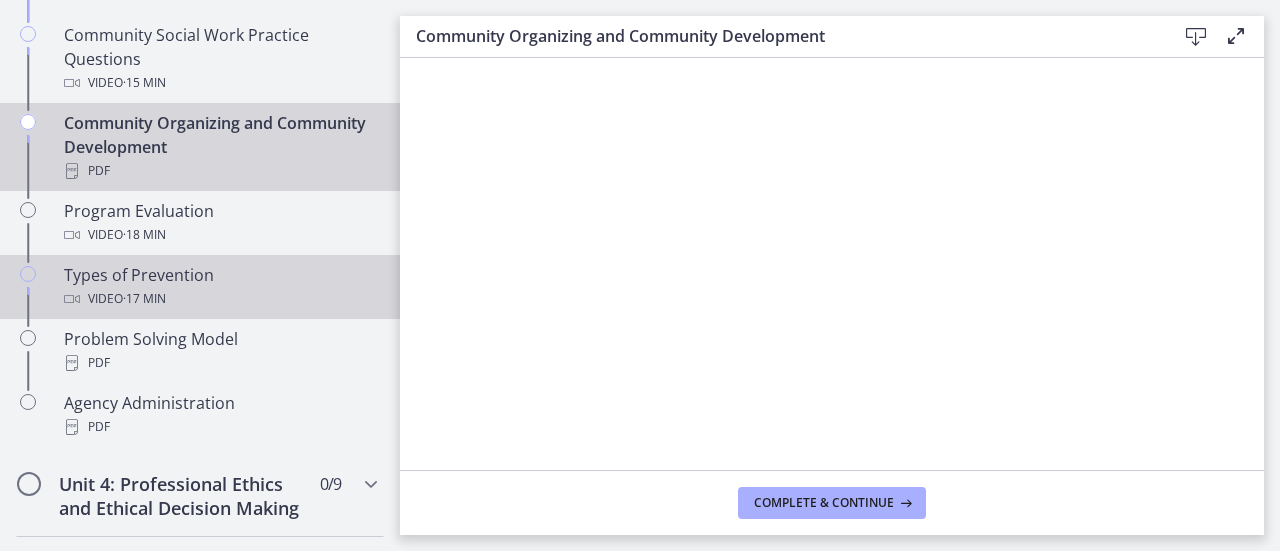 click on "Video
·  17 min" at bounding box center (220, 299) 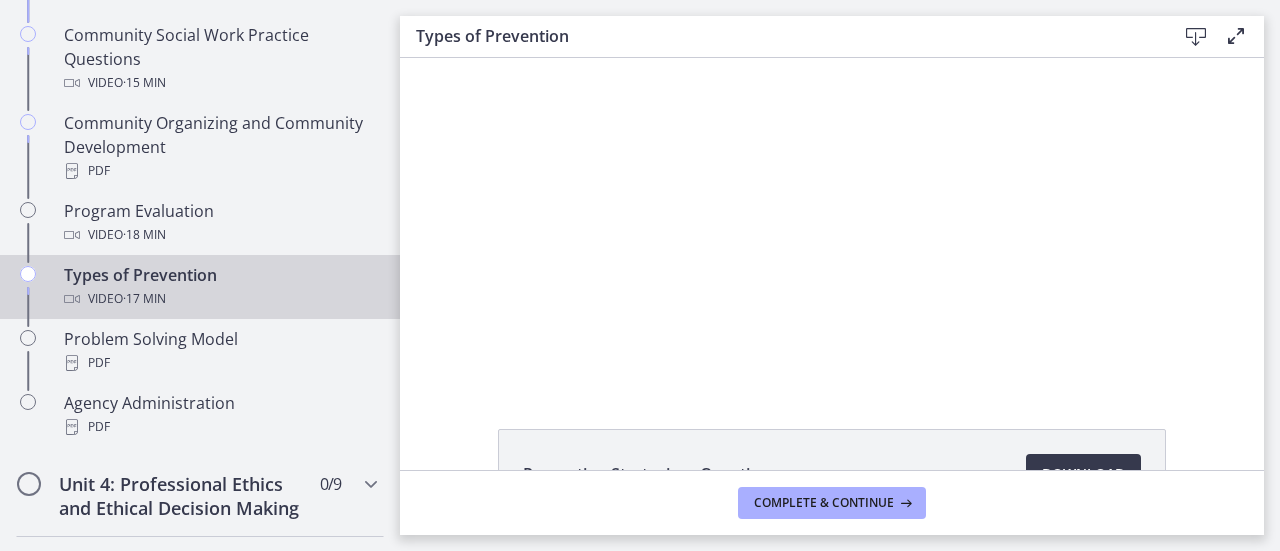 scroll, scrollTop: 0, scrollLeft: 0, axis: both 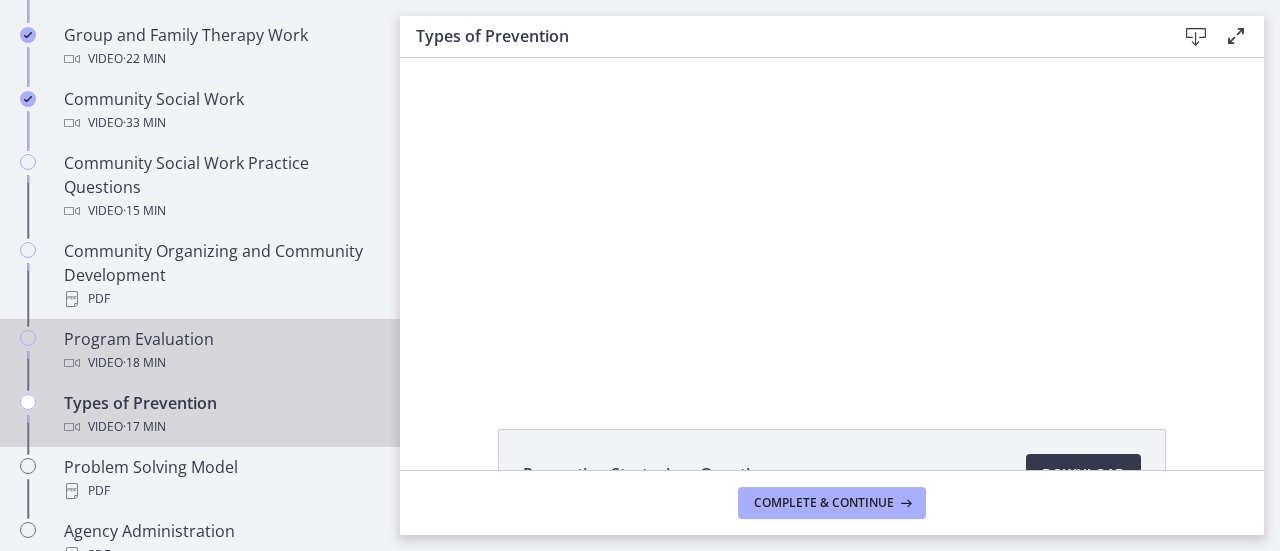 click on "Program Evaluation
Video
·  18 min" at bounding box center (220, 351) 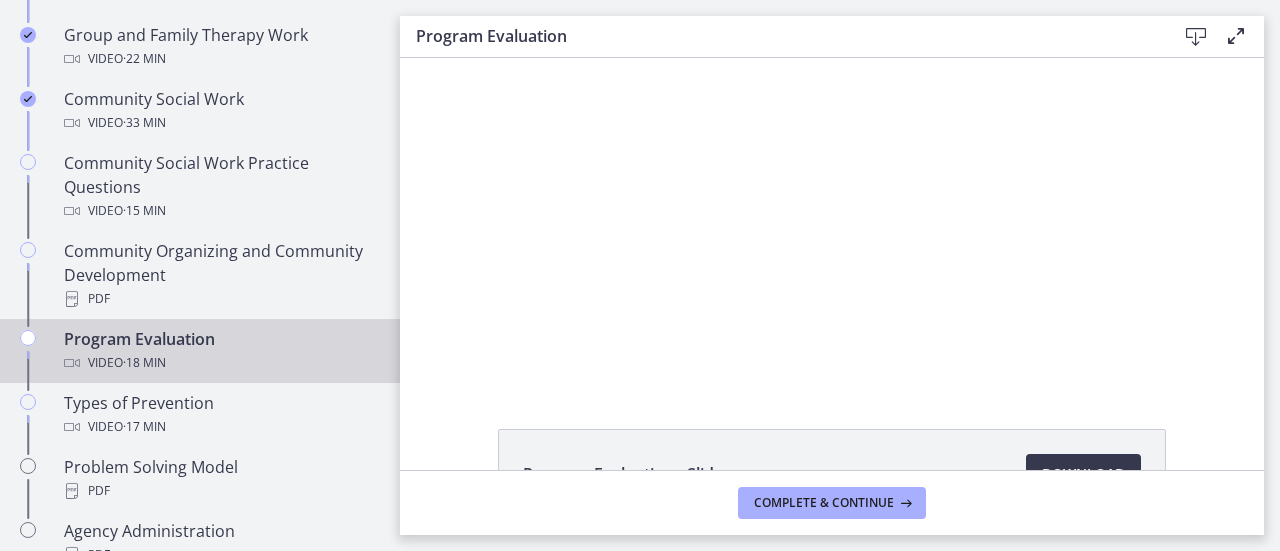 scroll, scrollTop: 0, scrollLeft: 0, axis: both 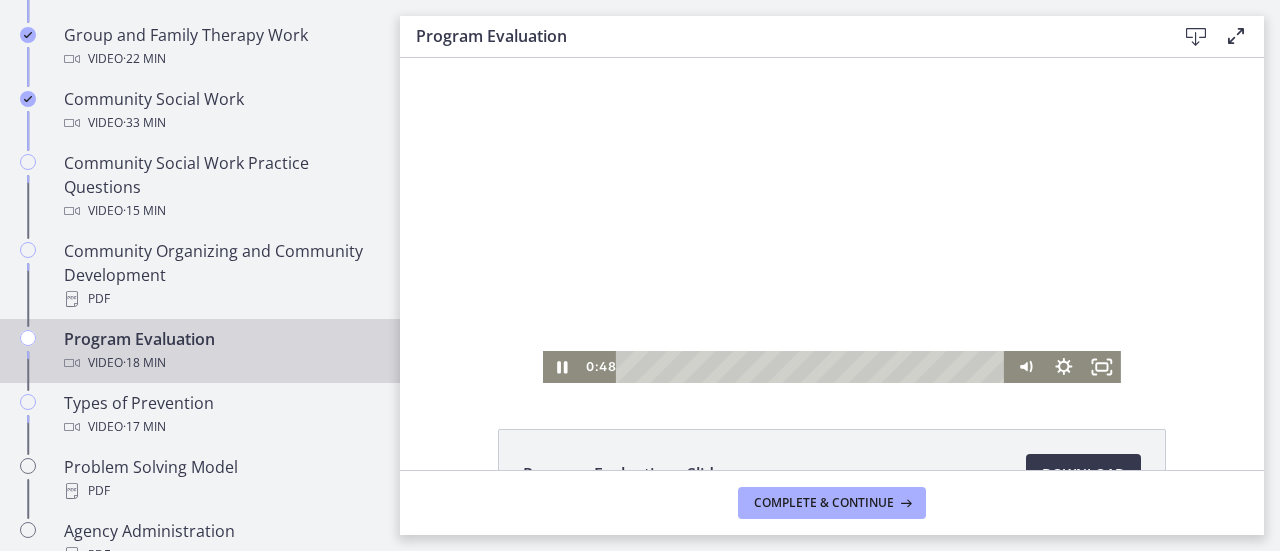 click at bounding box center [832, 220] 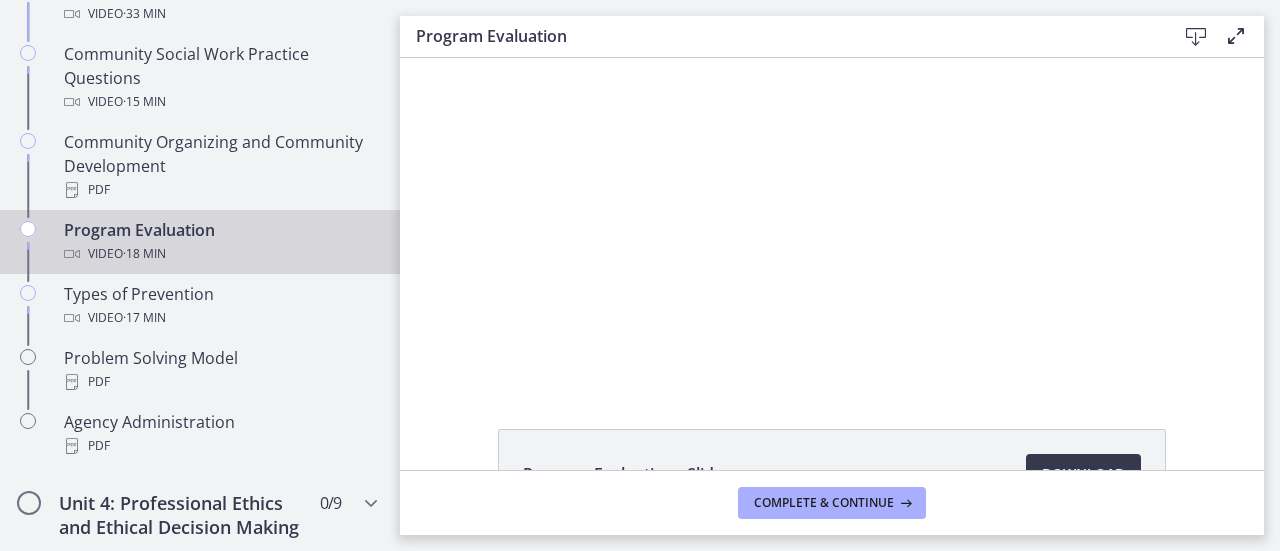 scroll, scrollTop: 1191, scrollLeft: 0, axis: vertical 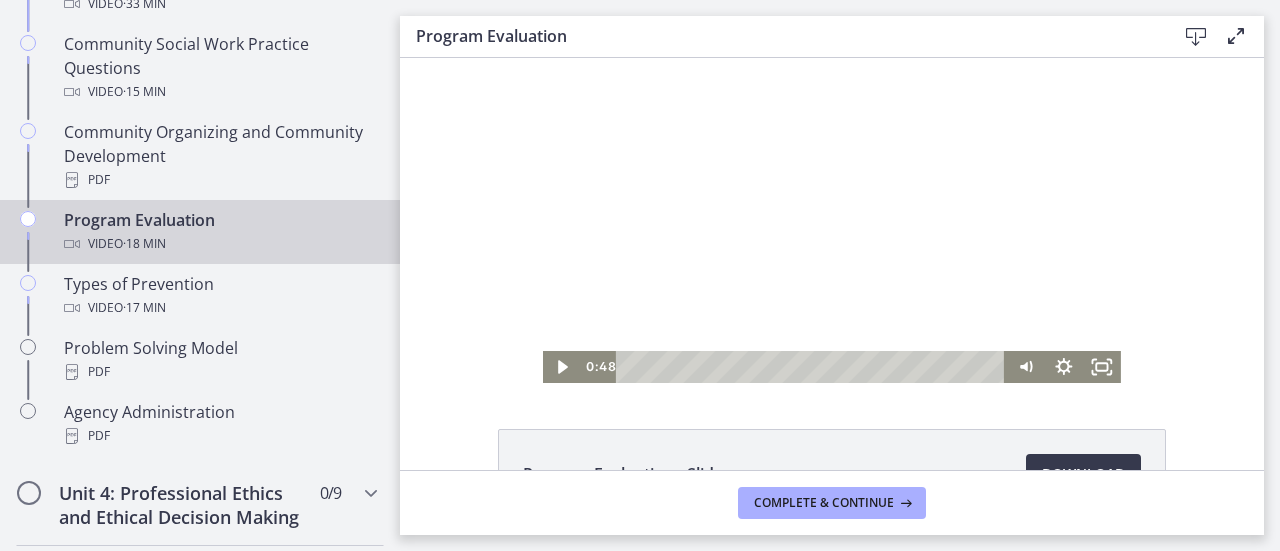 click at bounding box center (832, 220) 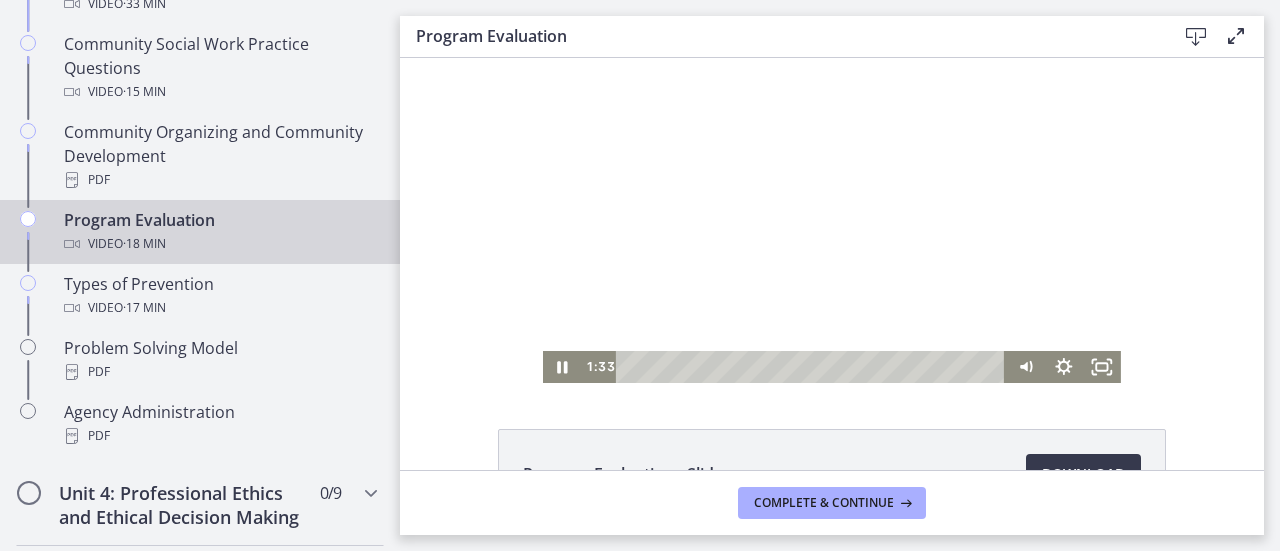 click at bounding box center [832, 220] 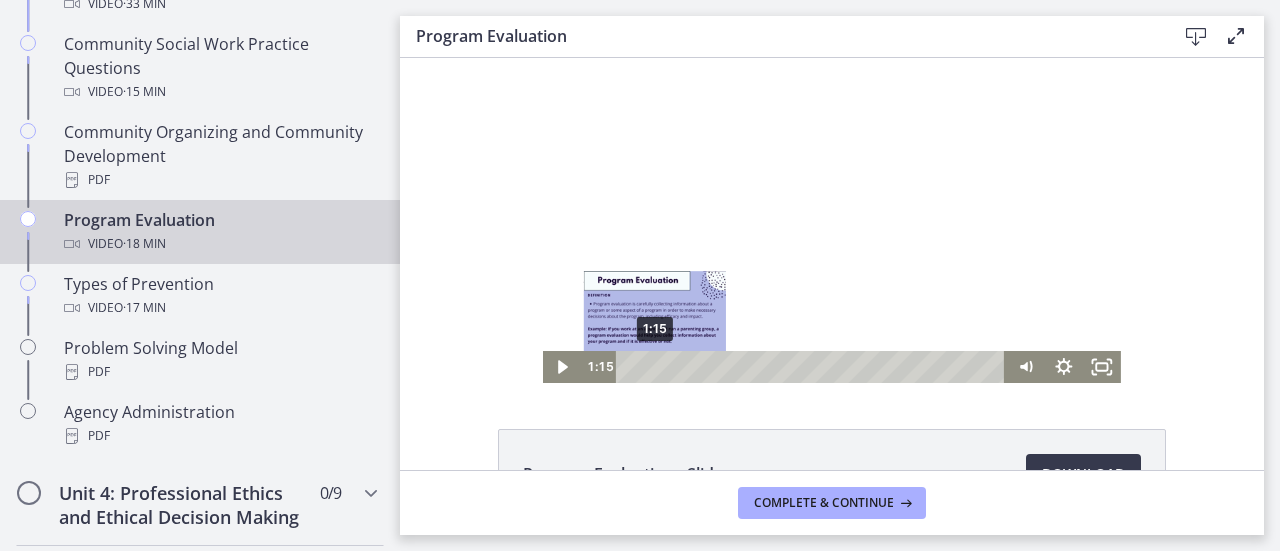 click on "1:15" at bounding box center (814, 367) 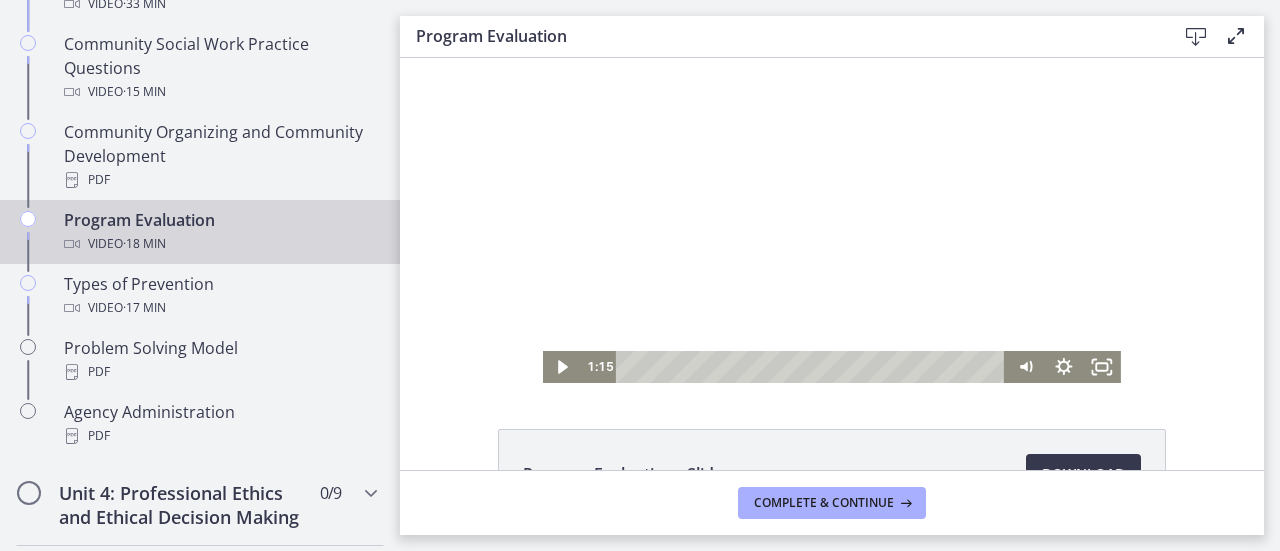 click at bounding box center [832, 220] 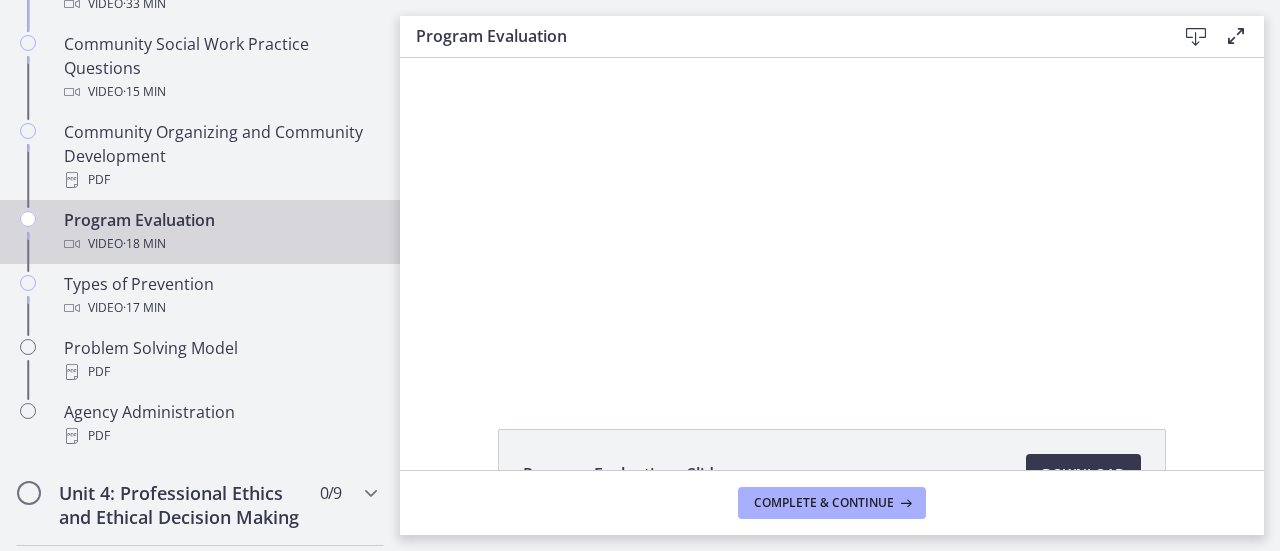 click at bounding box center [832, 220] 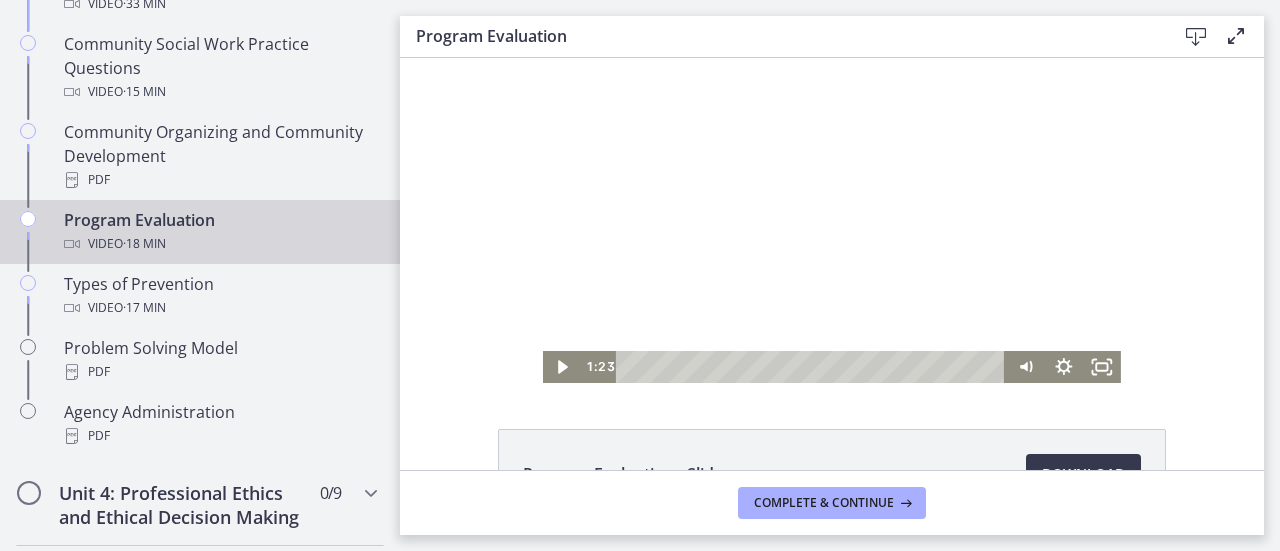 click at bounding box center [832, 220] 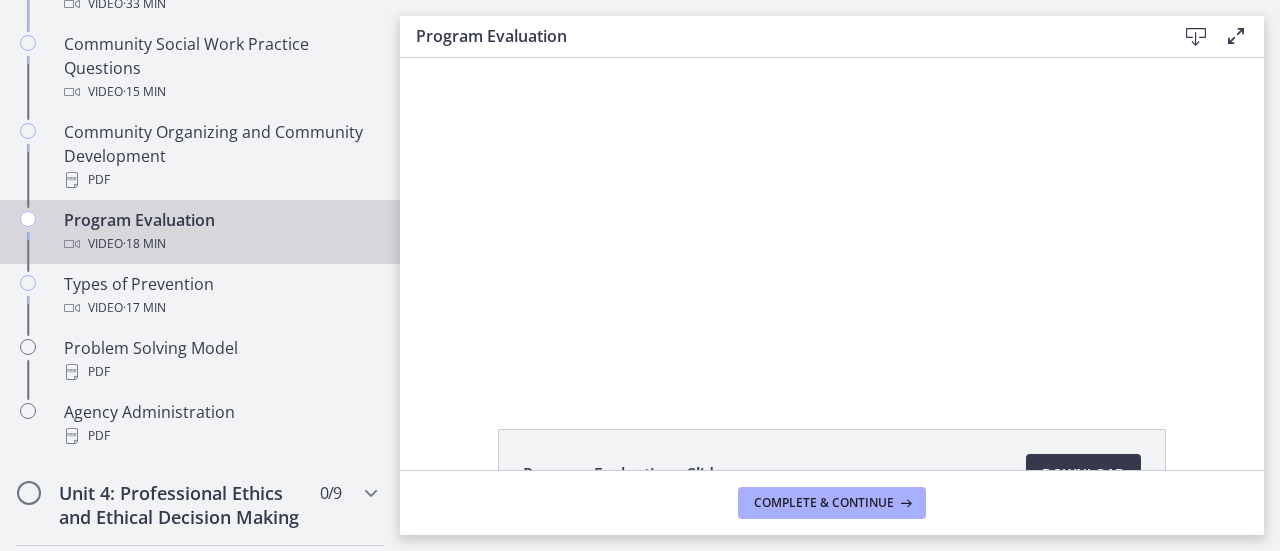 click at bounding box center [832, 220] 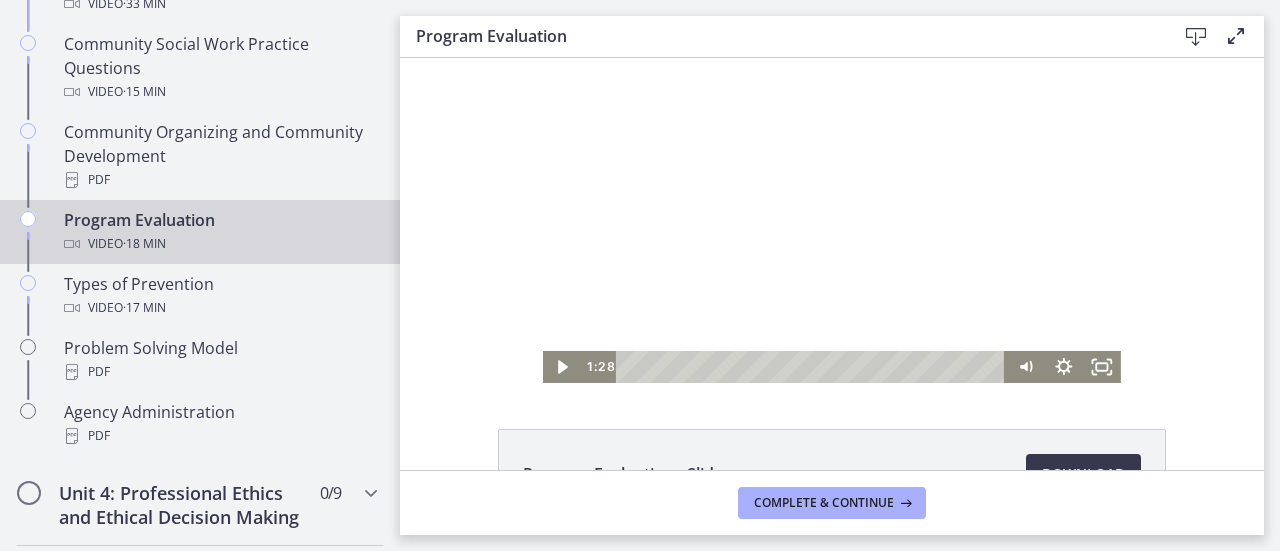 click at bounding box center [832, 220] 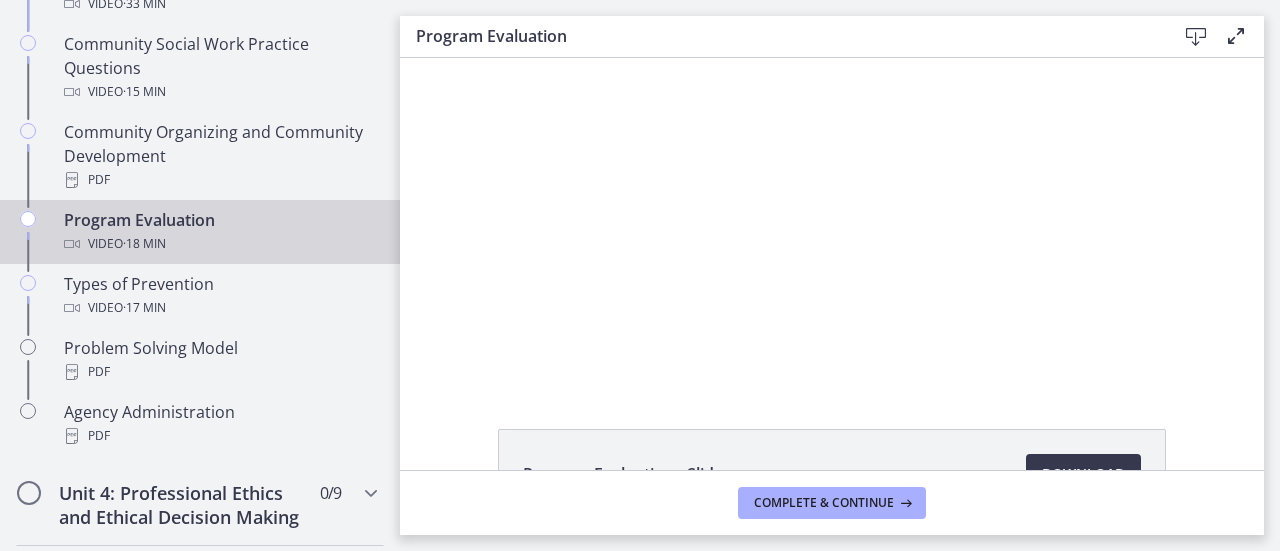 click at bounding box center [832, 220] 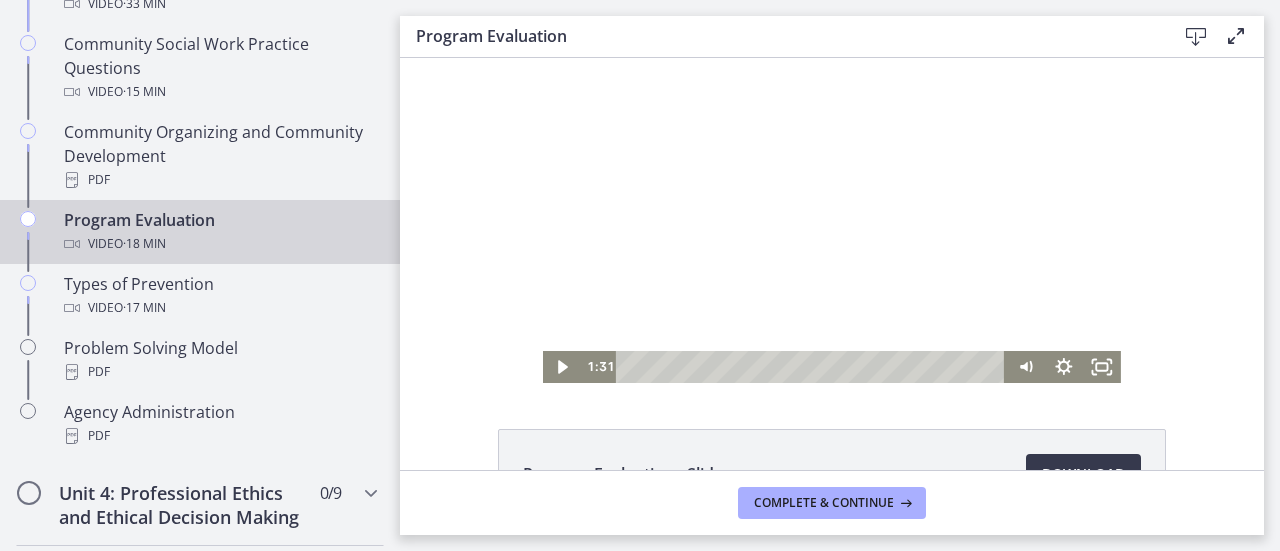 click at bounding box center [832, 220] 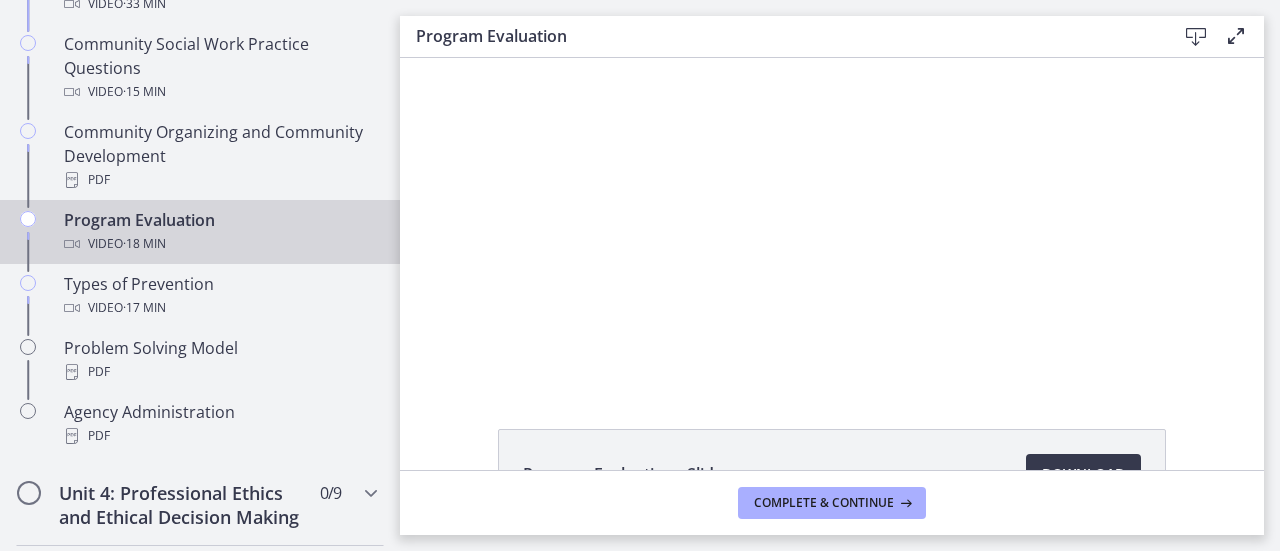 click at bounding box center [832, 220] 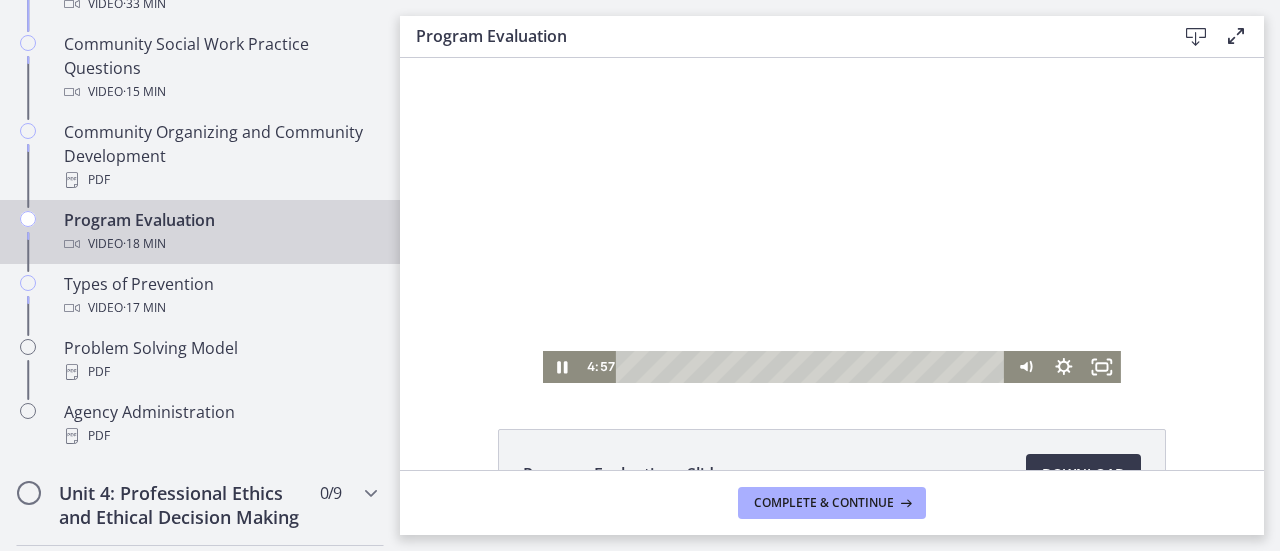 click at bounding box center [832, 220] 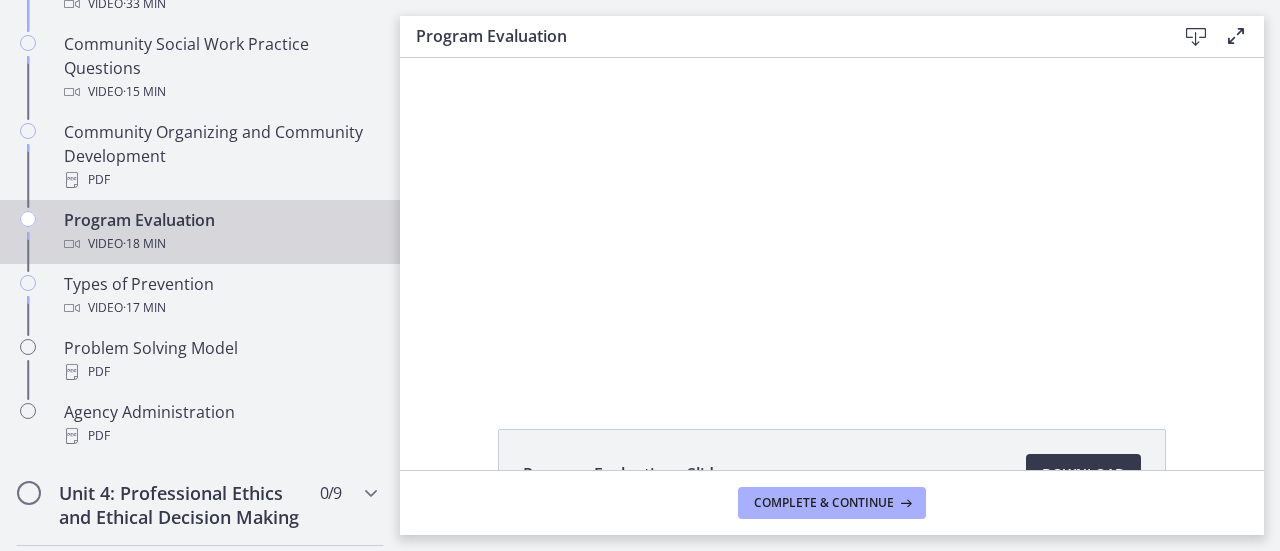 click at bounding box center [832, 220] 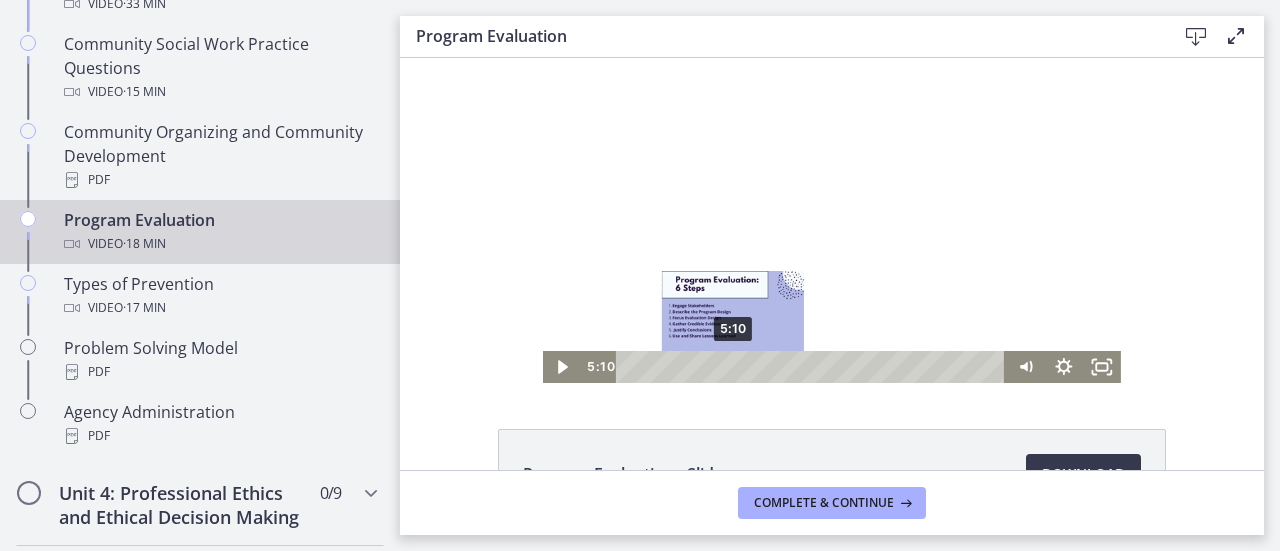 click at bounding box center (733, 367) 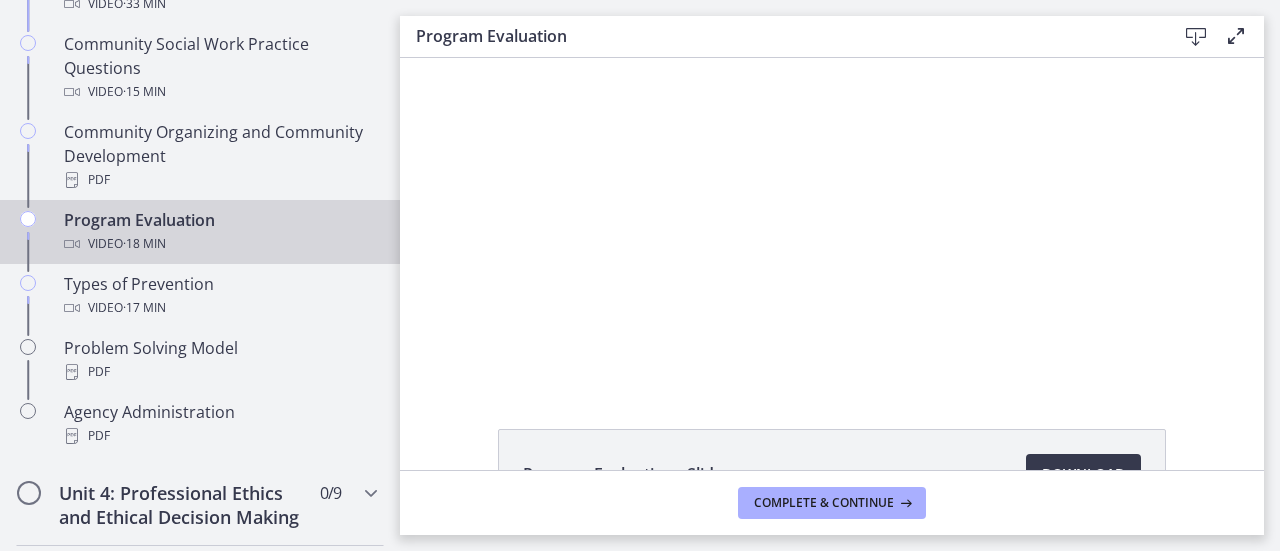 click at bounding box center [832, 220] 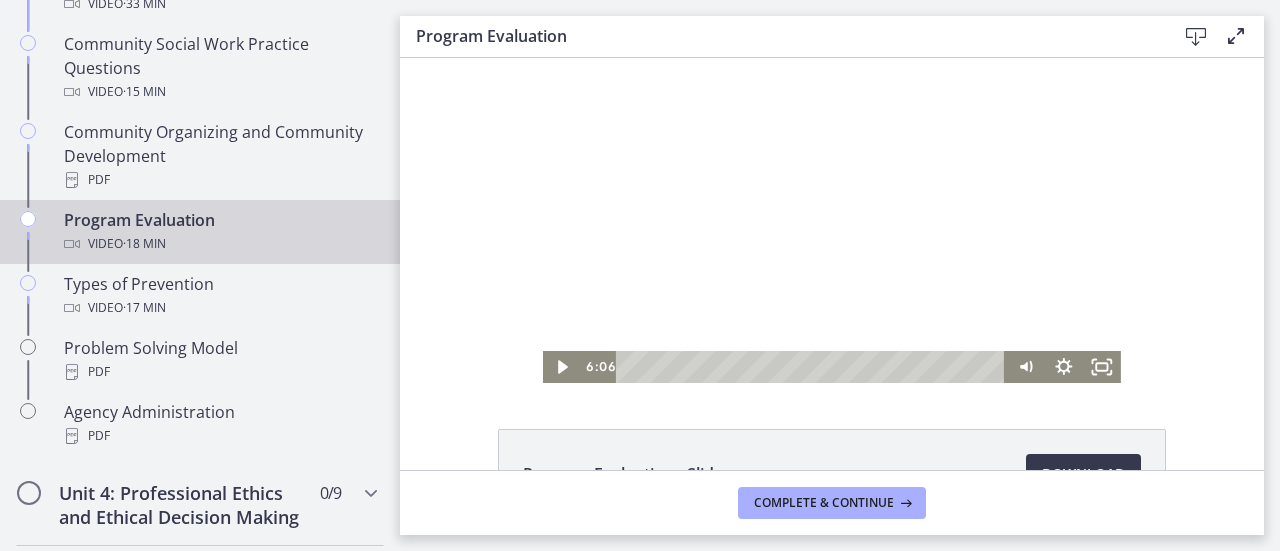 click at bounding box center [832, 220] 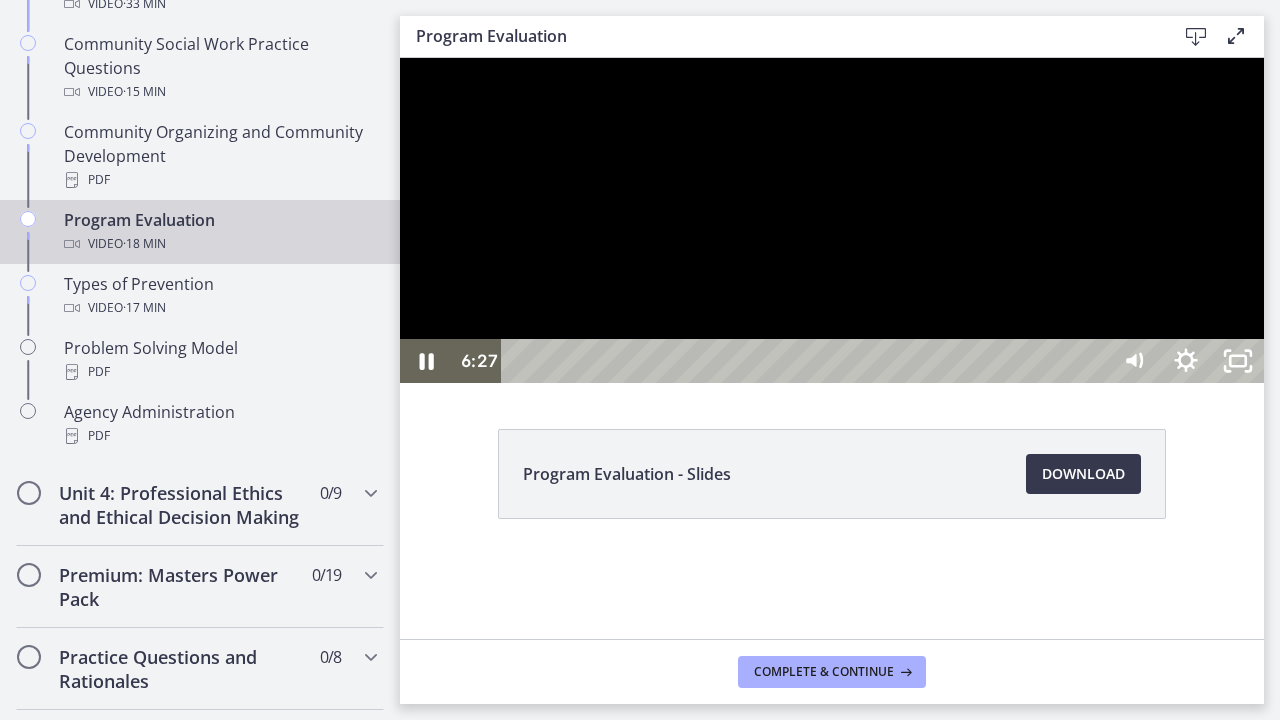 click at bounding box center (832, 220) 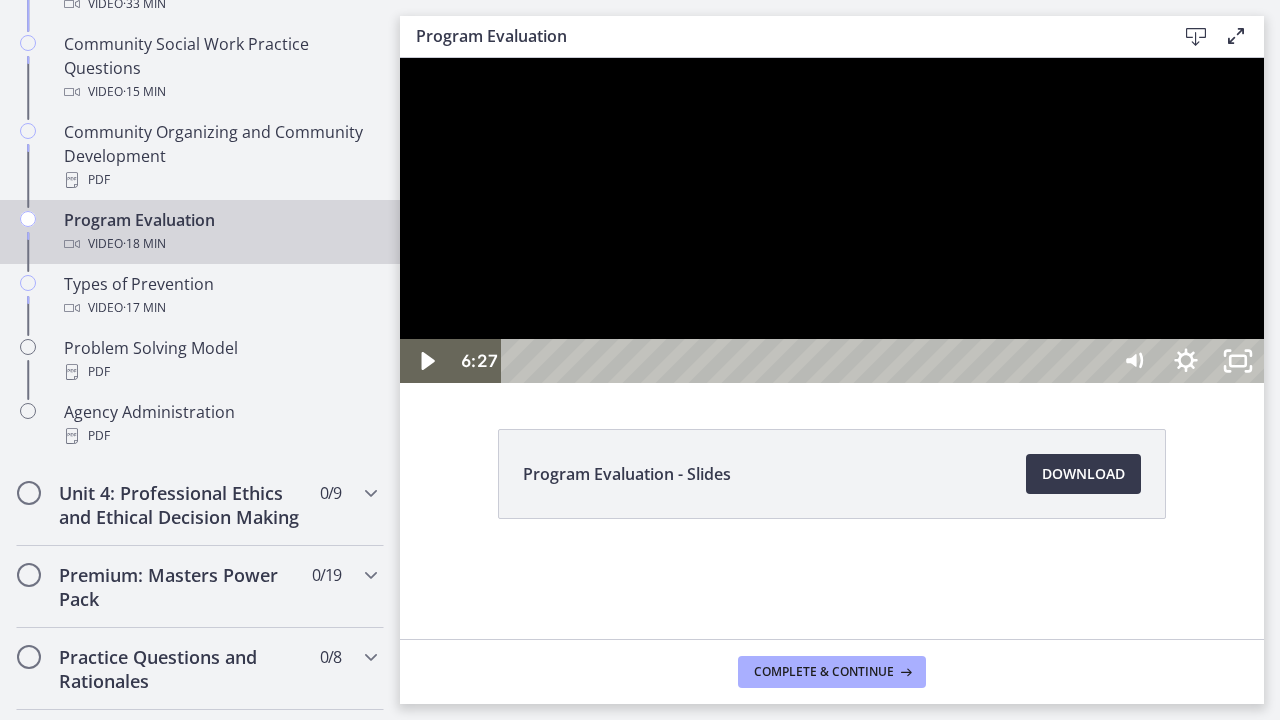 click at bounding box center (832, 220) 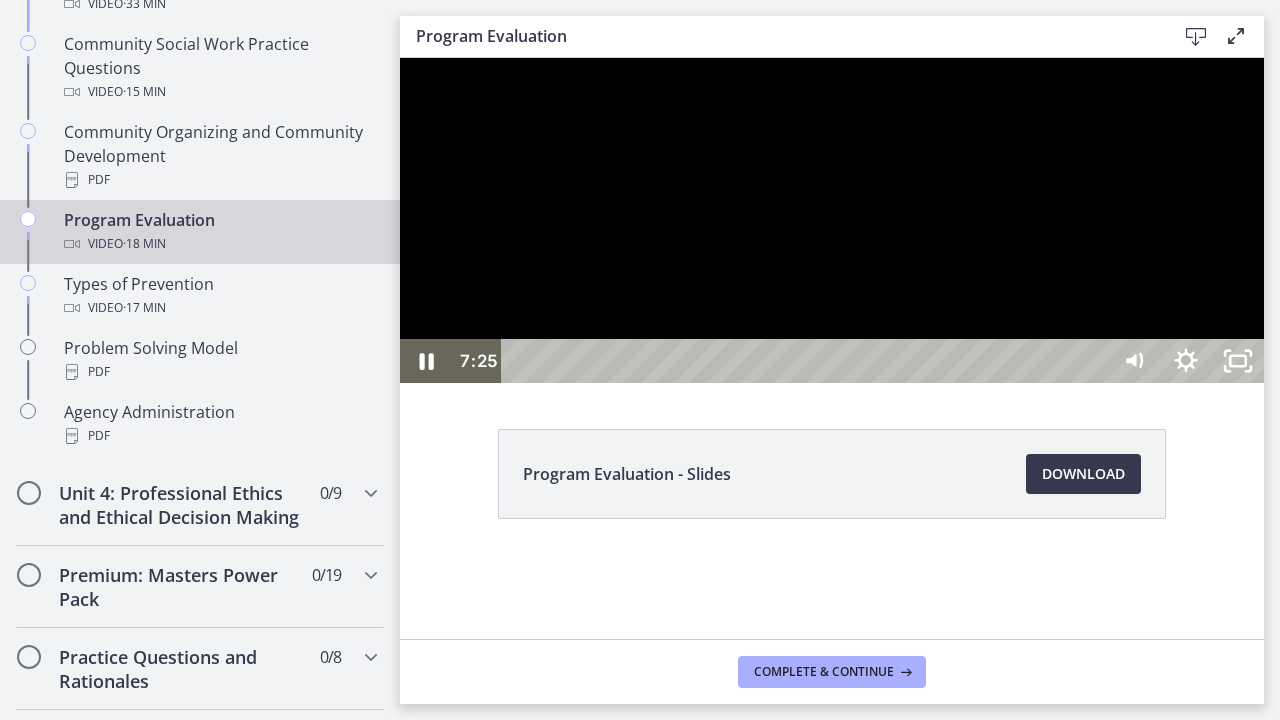 click at bounding box center (832, 220) 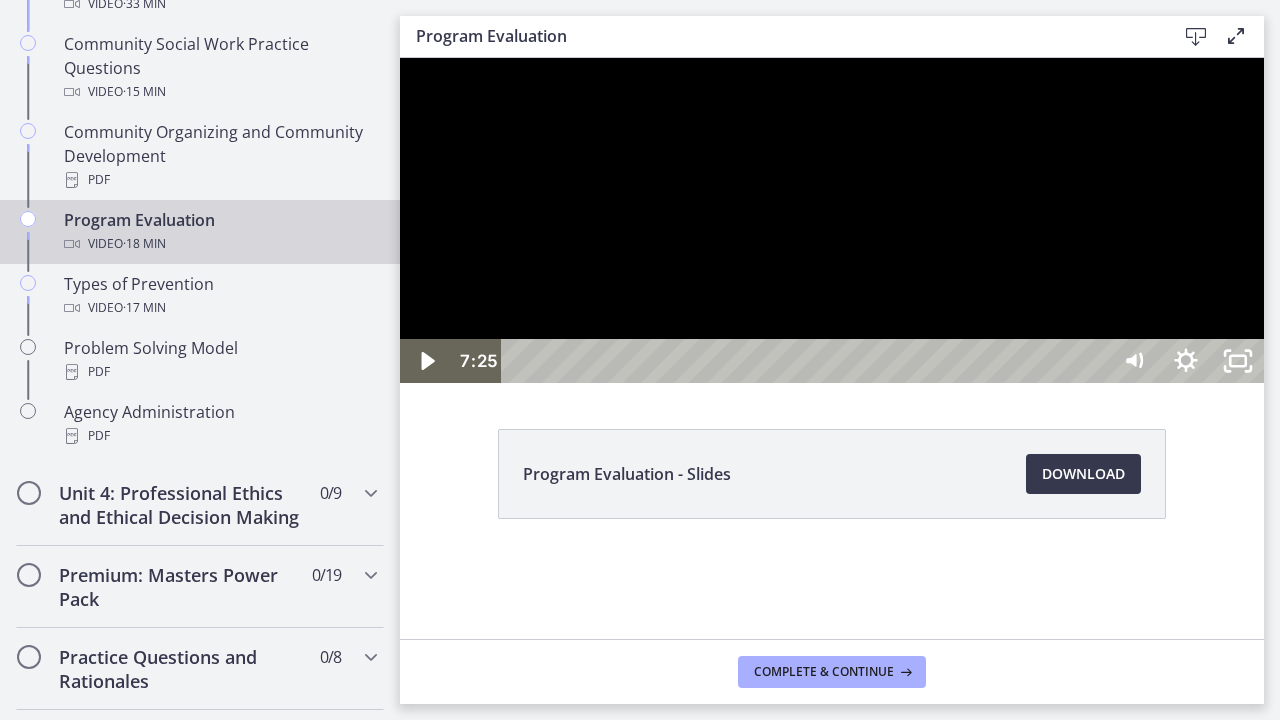 click at bounding box center (832, 220) 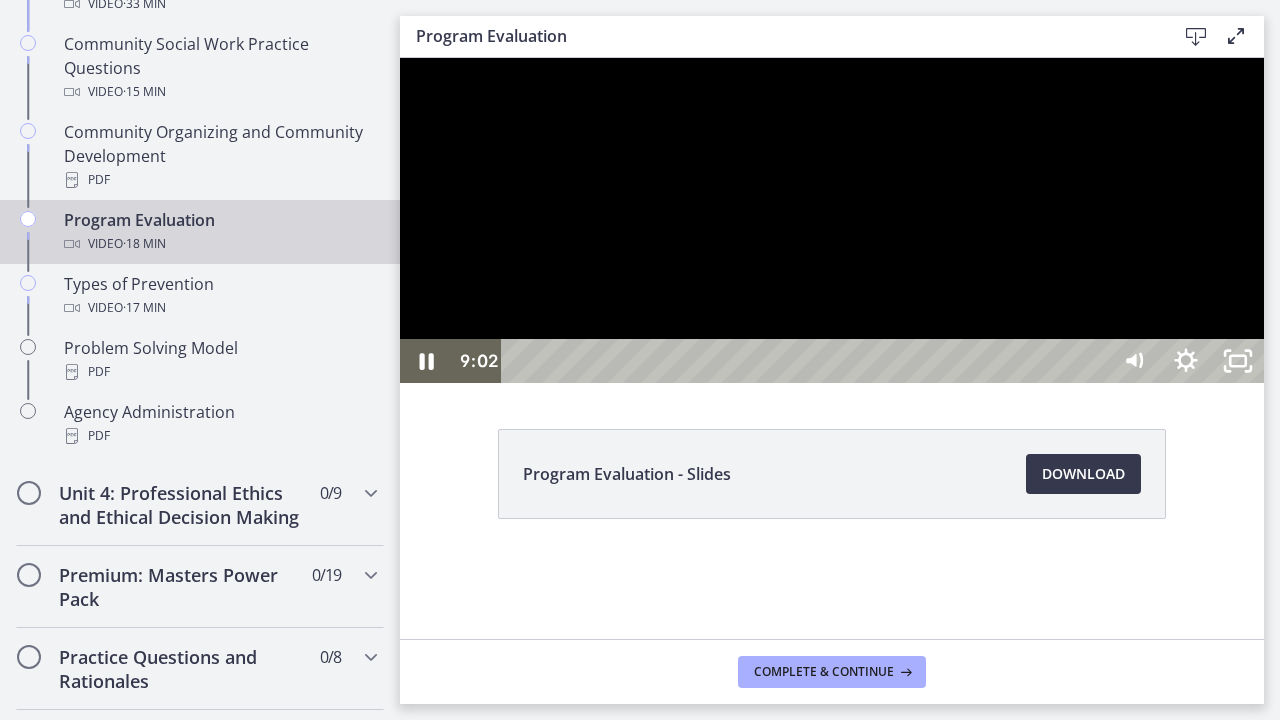 click at bounding box center [832, 220] 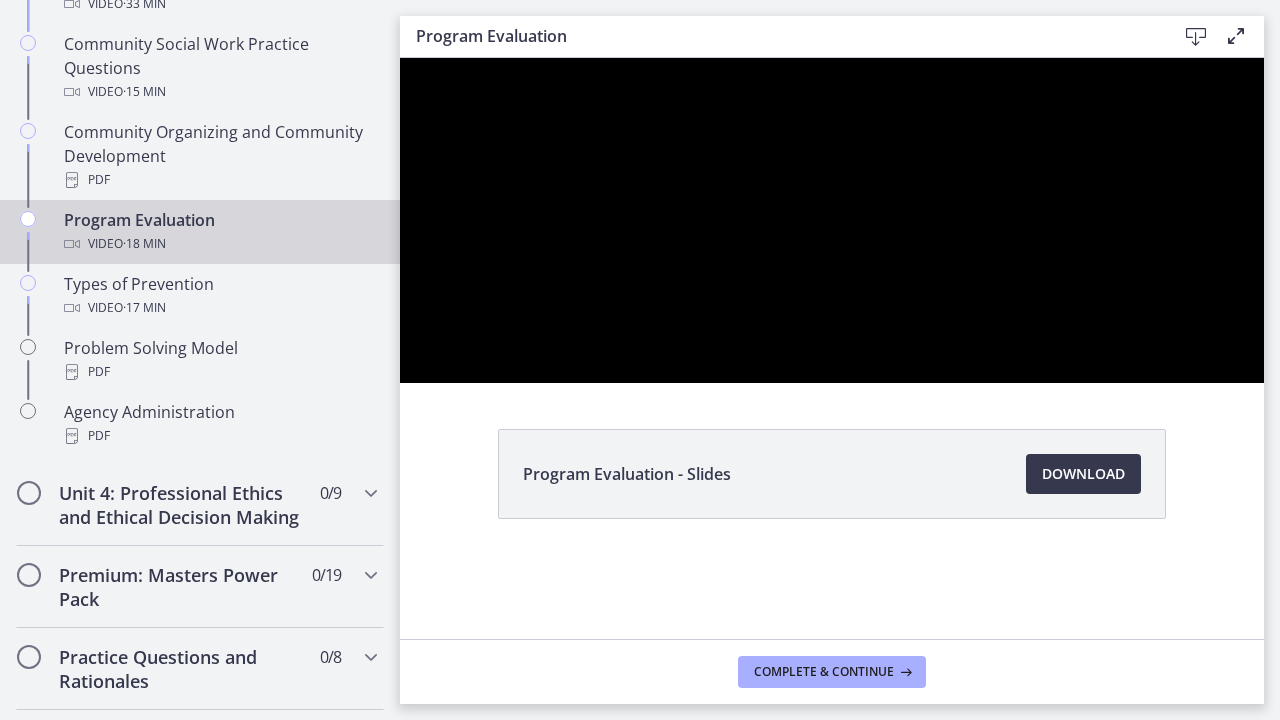 click at bounding box center [832, 220] 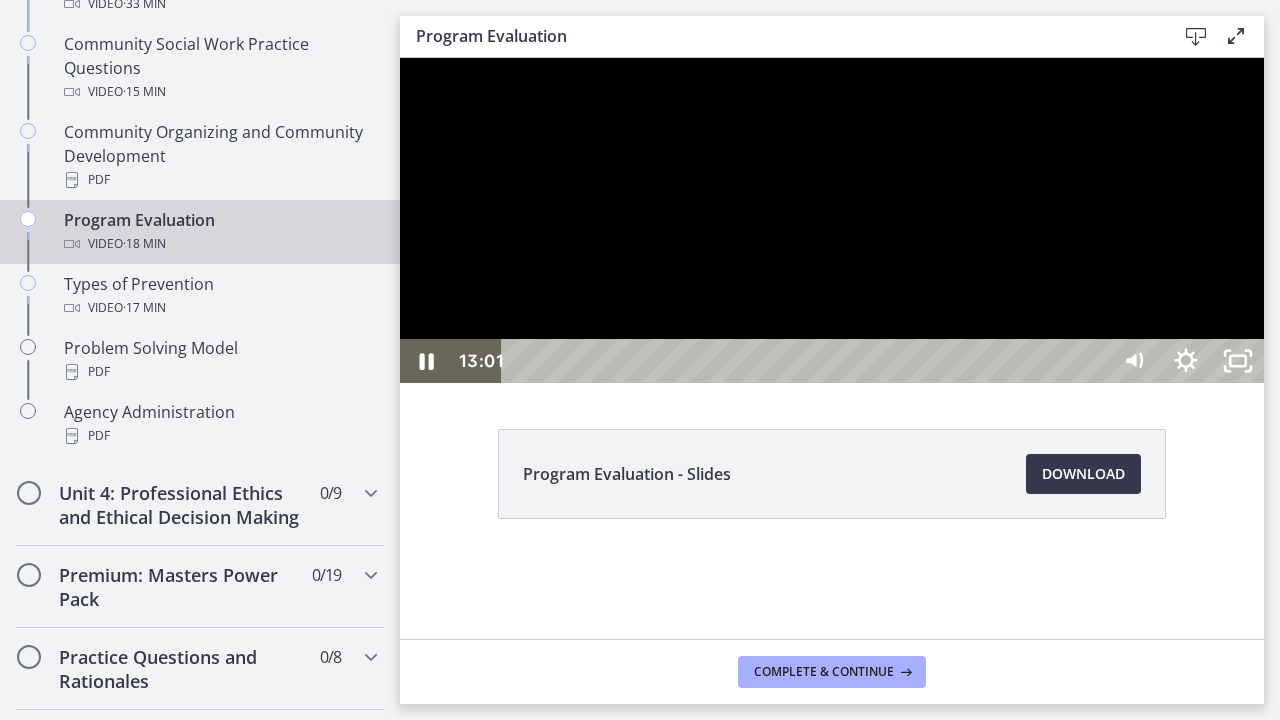 click at bounding box center [832, 220] 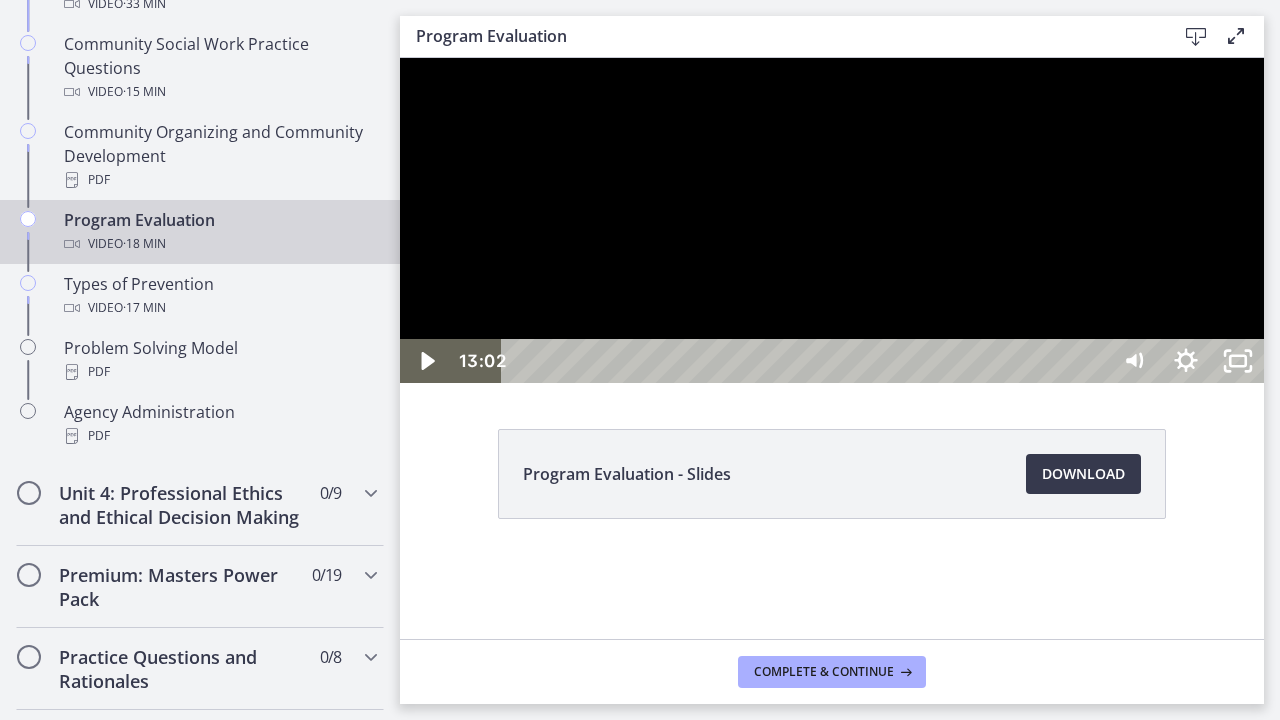 click at bounding box center (832, 220) 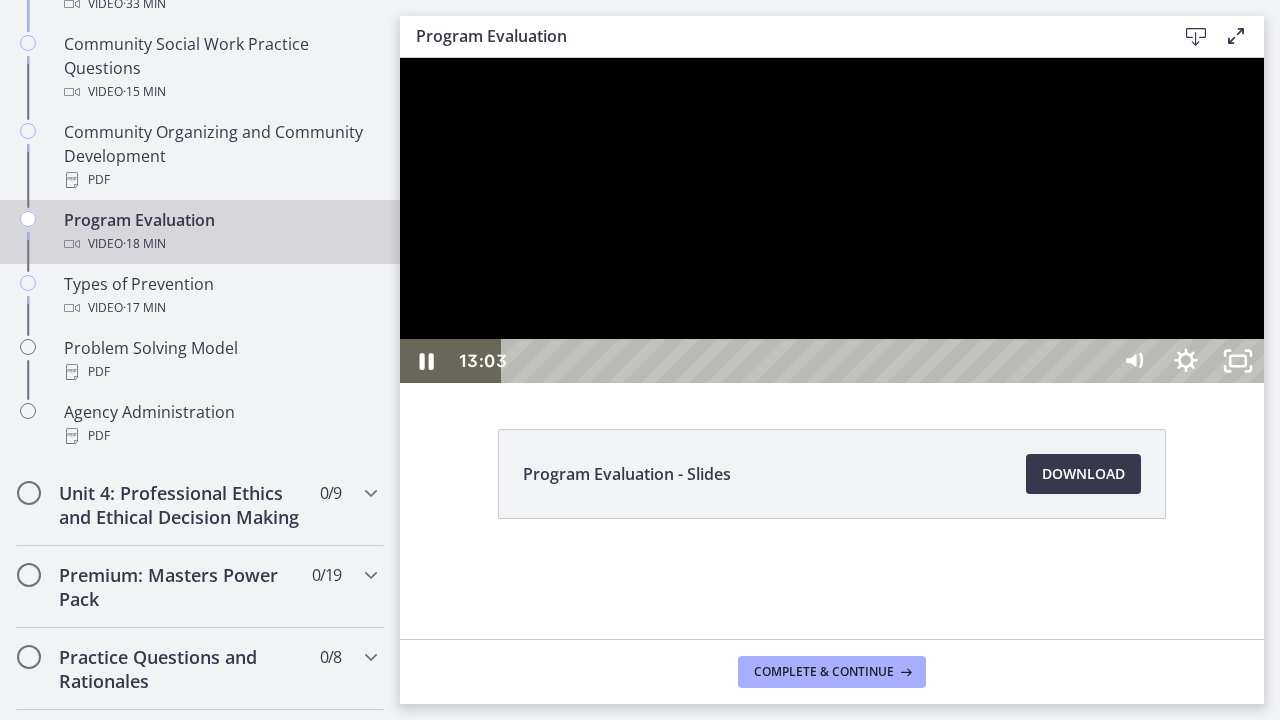 click at bounding box center (832, 220) 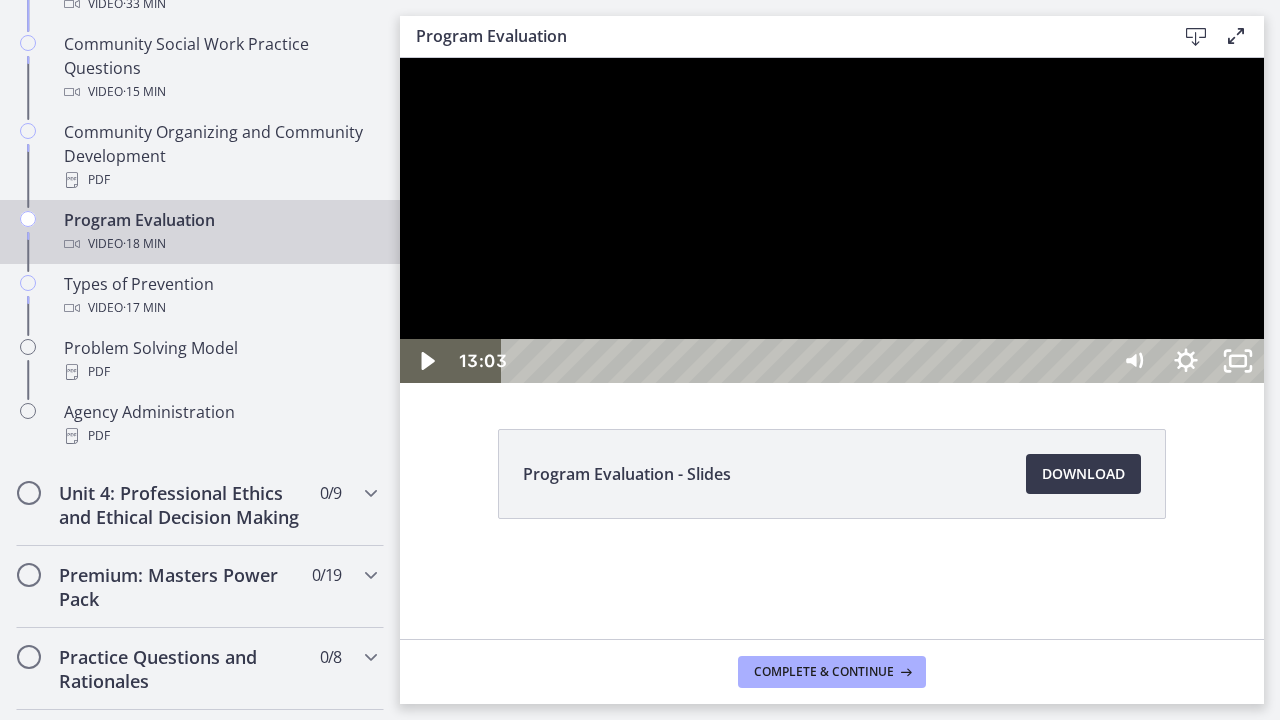 click at bounding box center (832, 220) 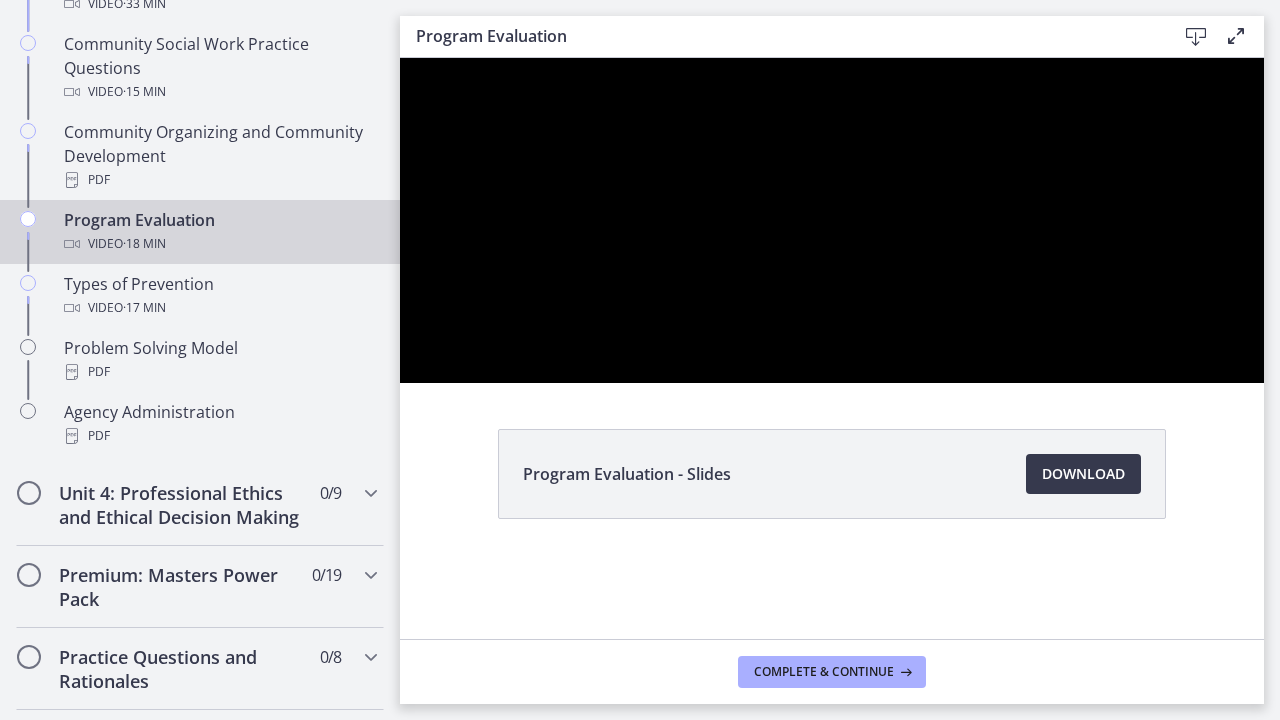 click at bounding box center (832, 220) 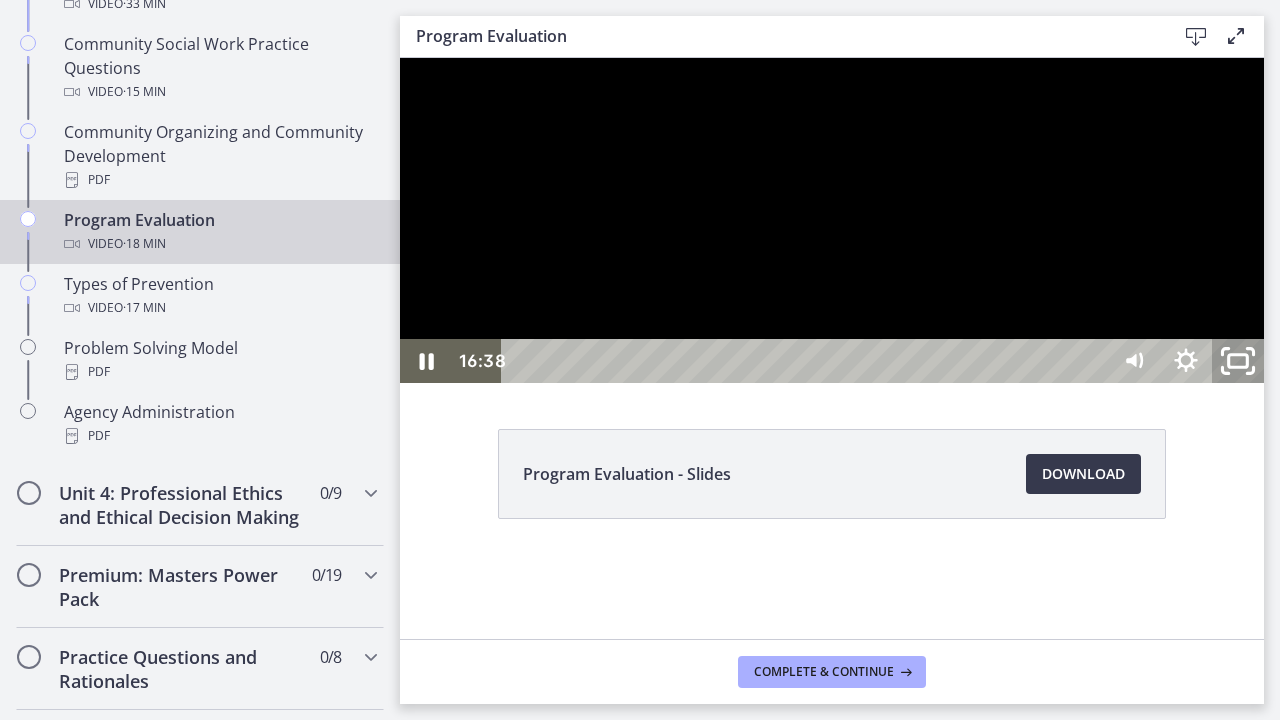 click 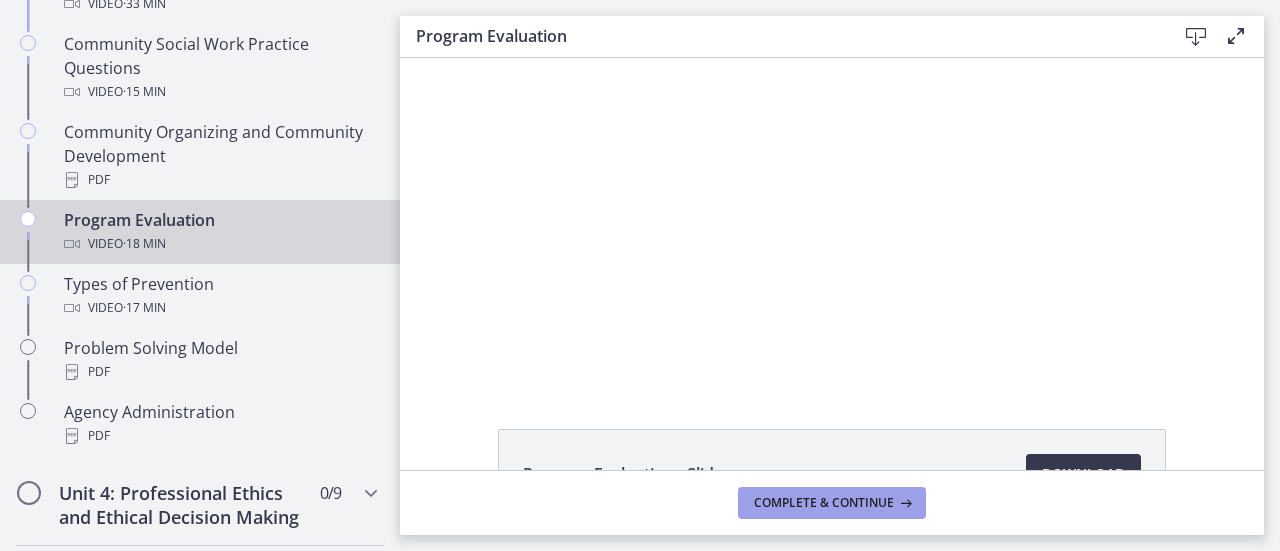 click on "Complete & continue" at bounding box center (824, 503) 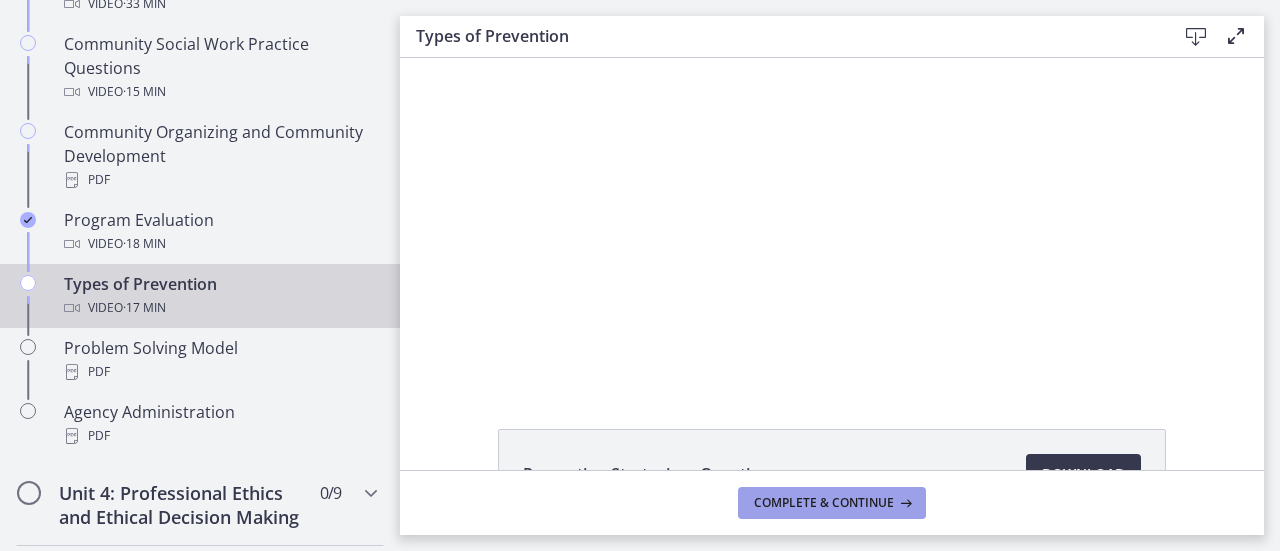 scroll, scrollTop: 0, scrollLeft: 0, axis: both 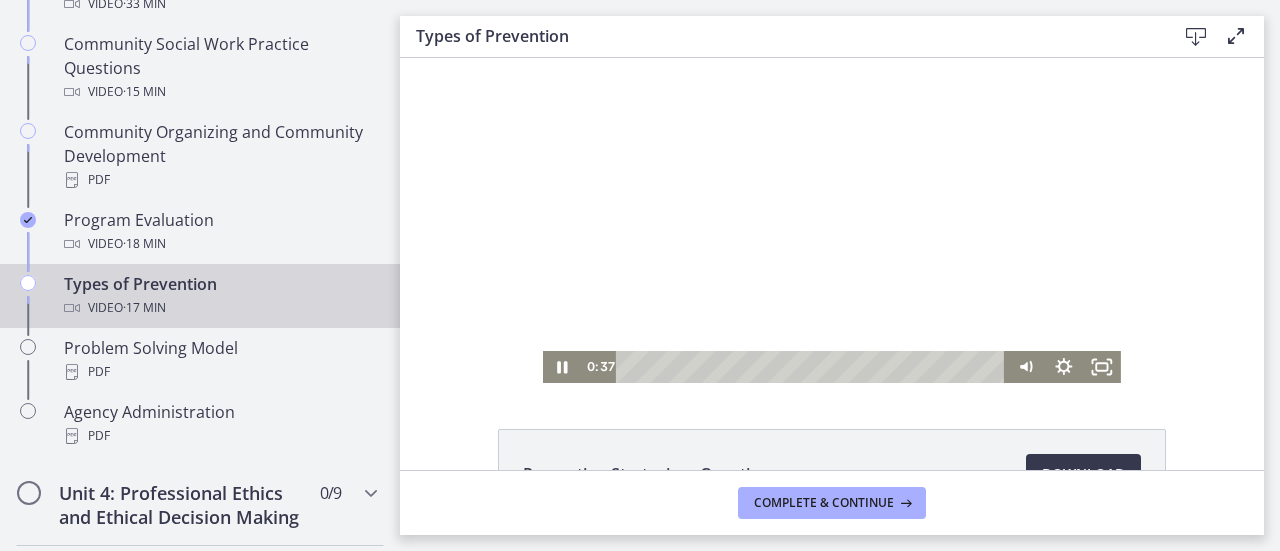 drag, startPoint x: 758, startPoint y: 387, endPoint x: 726, endPoint y: 260, distance: 130.96947 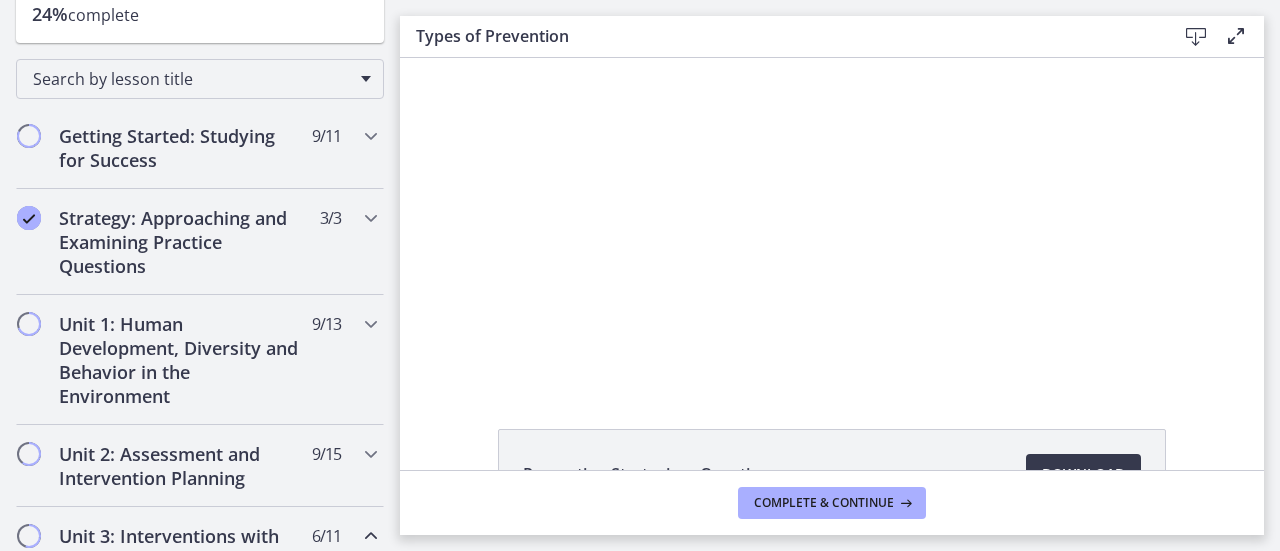 scroll, scrollTop: 280, scrollLeft: 0, axis: vertical 